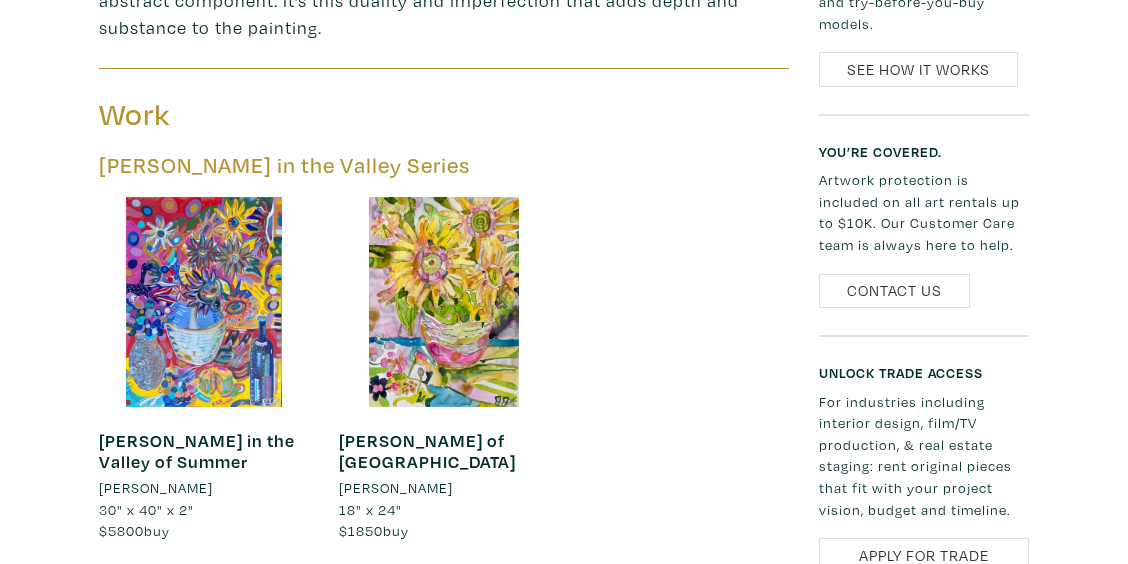 scroll, scrollTop: 1620, scrollLeft: 0, axis: vertical 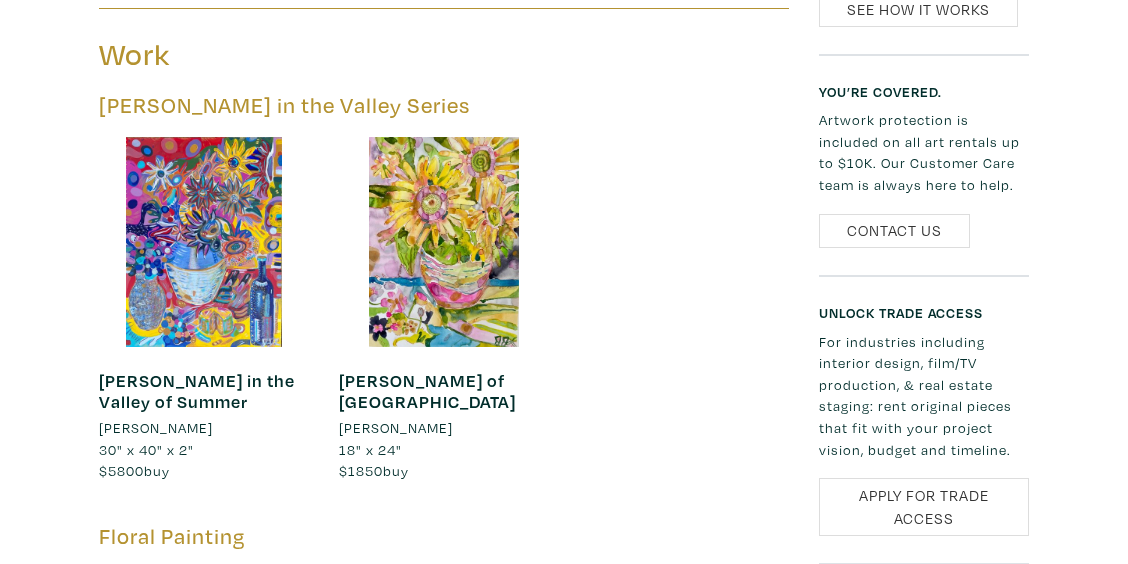 click at bounding box center (444, 242) 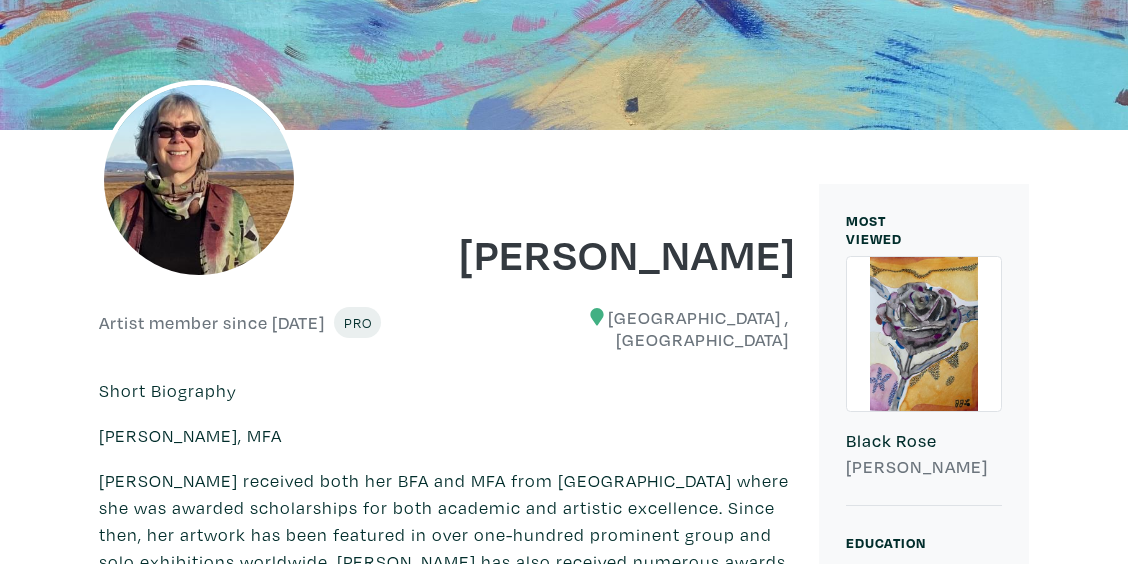 scroll, scrollTop: 108, scrollLeft: 0, axis: vertical 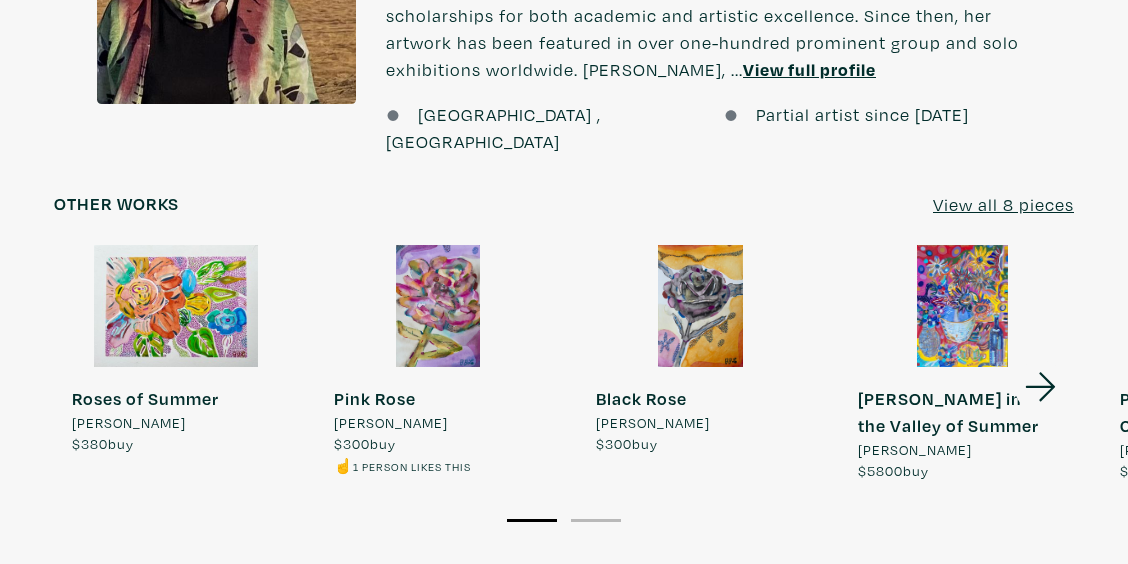 click 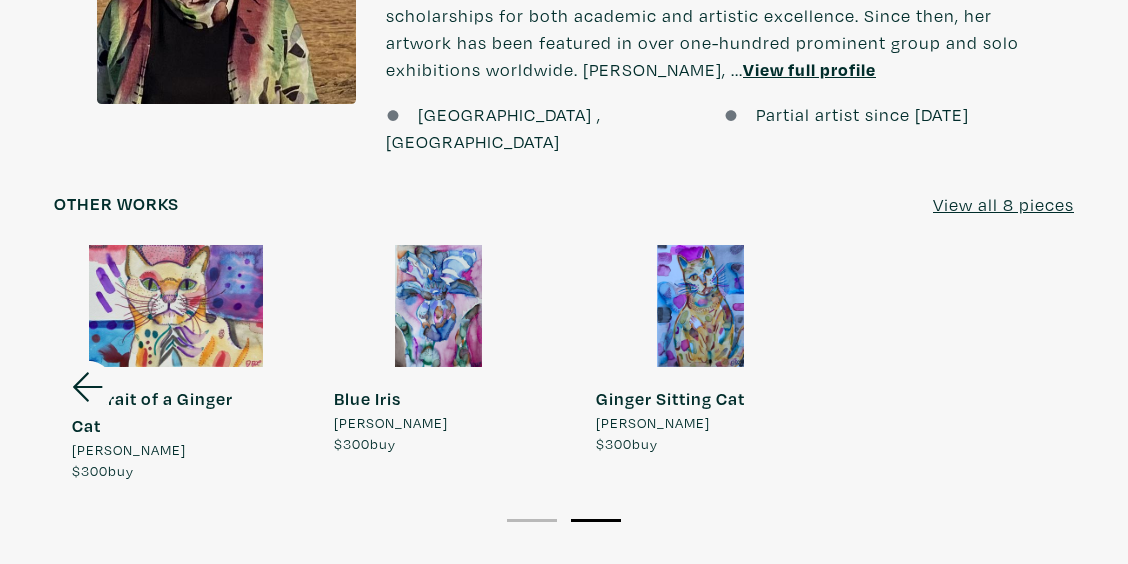 click 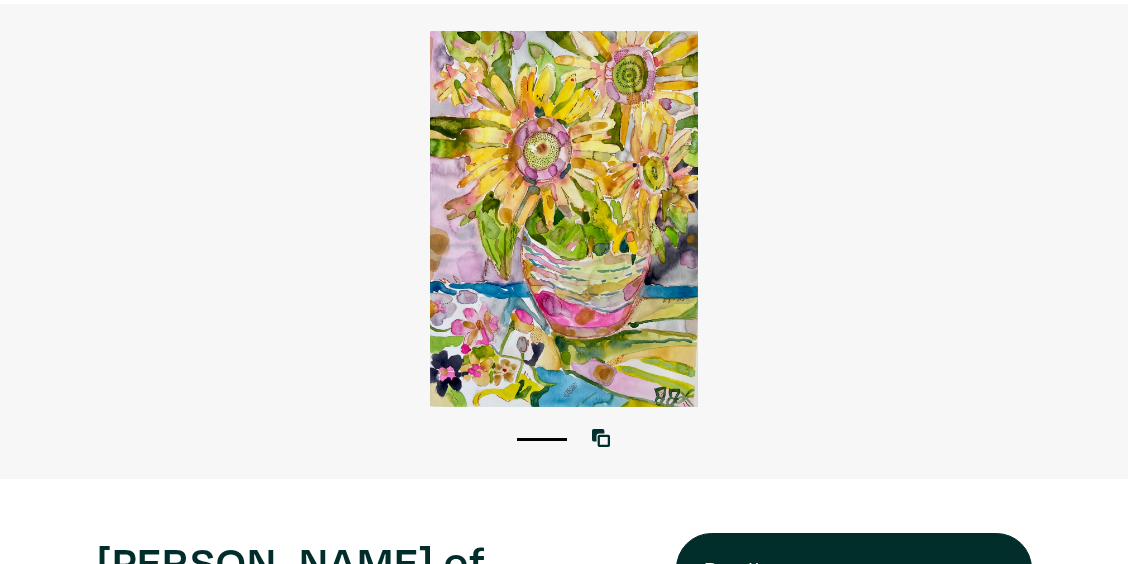 scroll, scrollTop: 108, scrollLeft: 0, axis: vertical 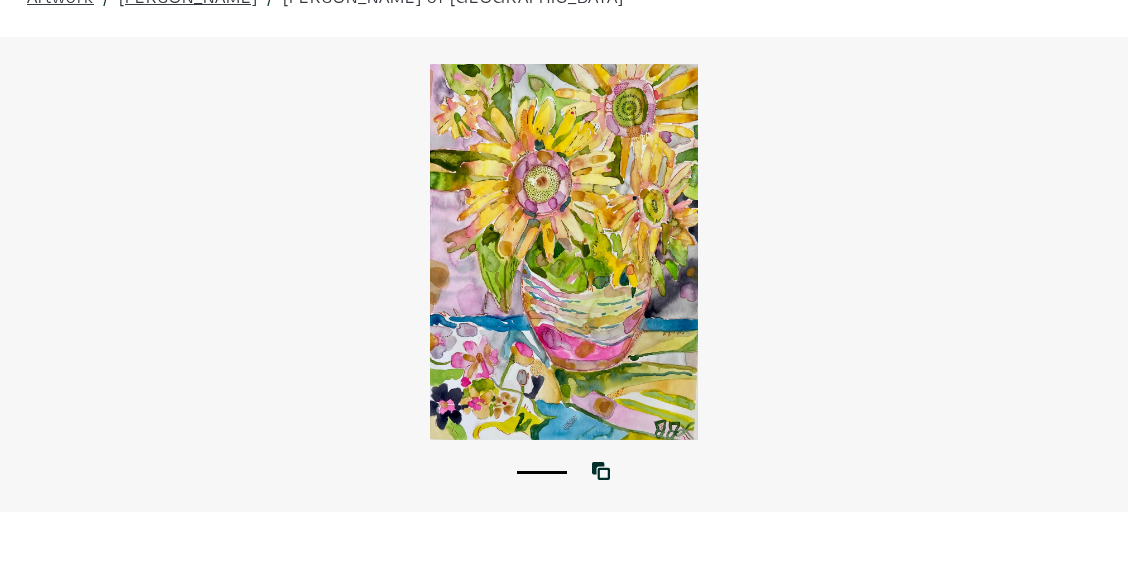 click at bounding box center [564, 252] 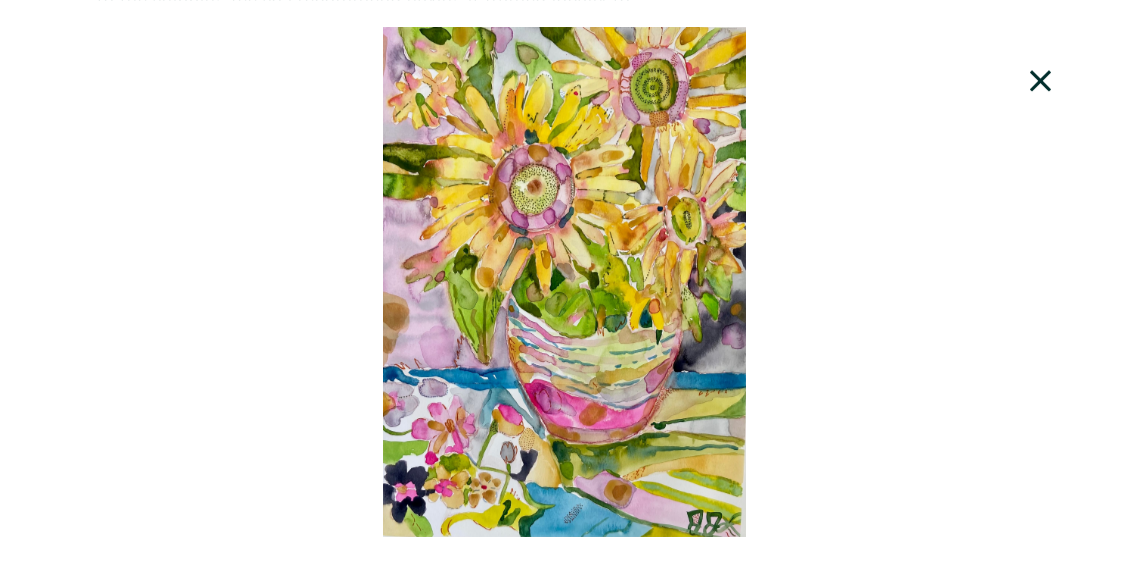 scroll, scrollTop: 324, scrollLeft: 0, axis: vertical 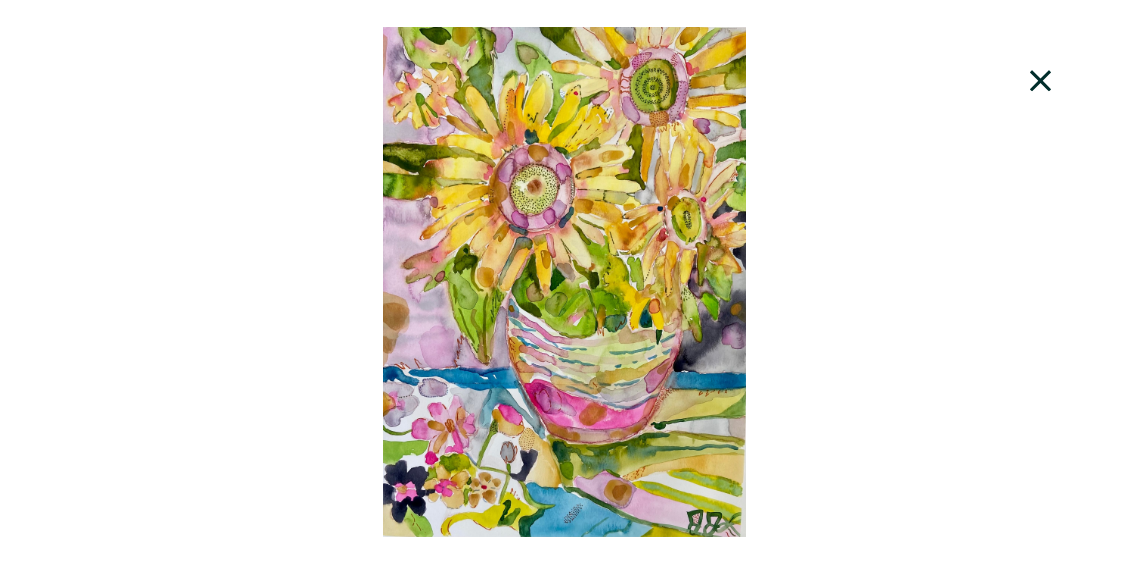 click 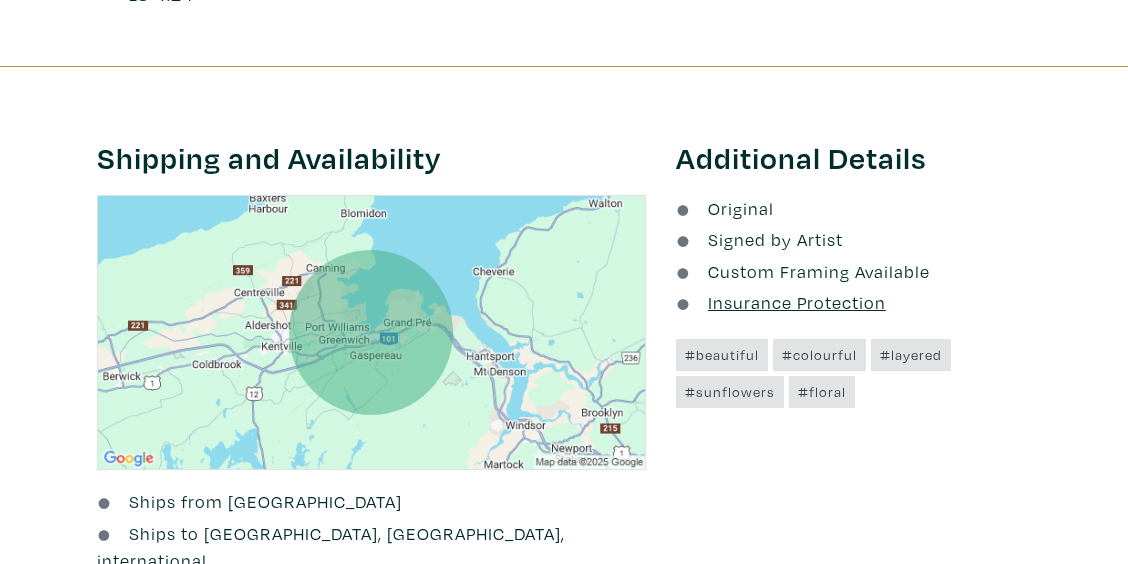 scroll, scrollTop: 0, scrollLeft: 0, axis: both 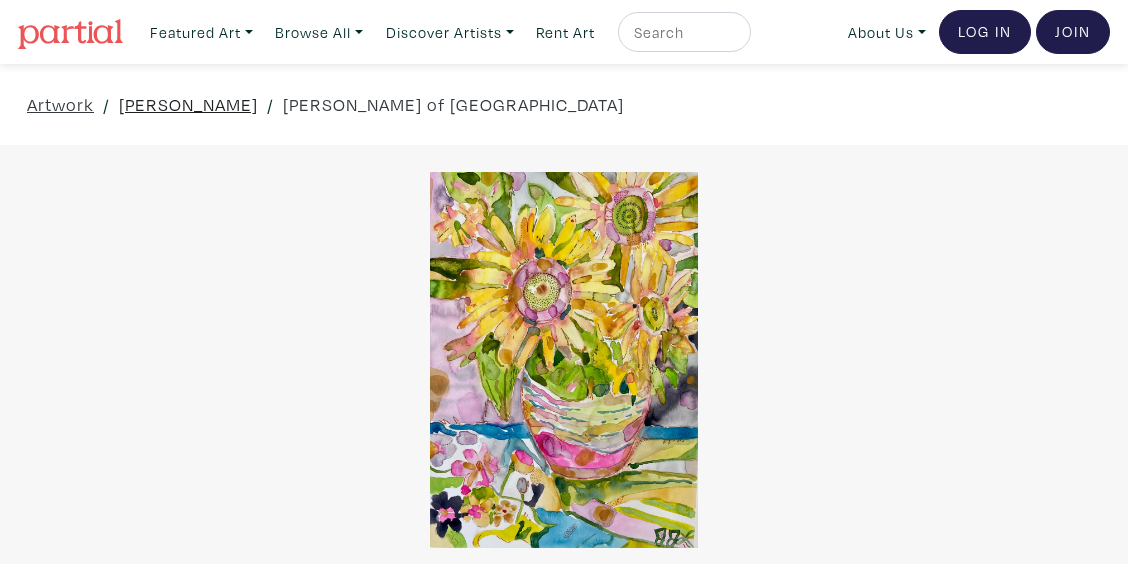 click on "[PERSON_NAME]" at bounding box center [188, 104] 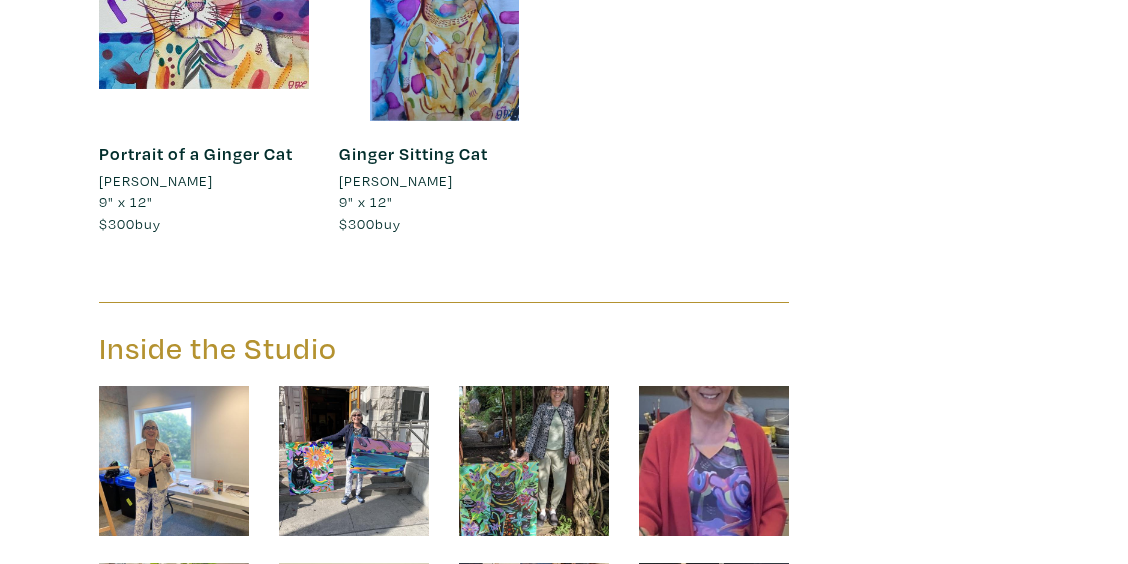 scroll, scrollTop: 3240, scrollLeft: 0, axis: vertical 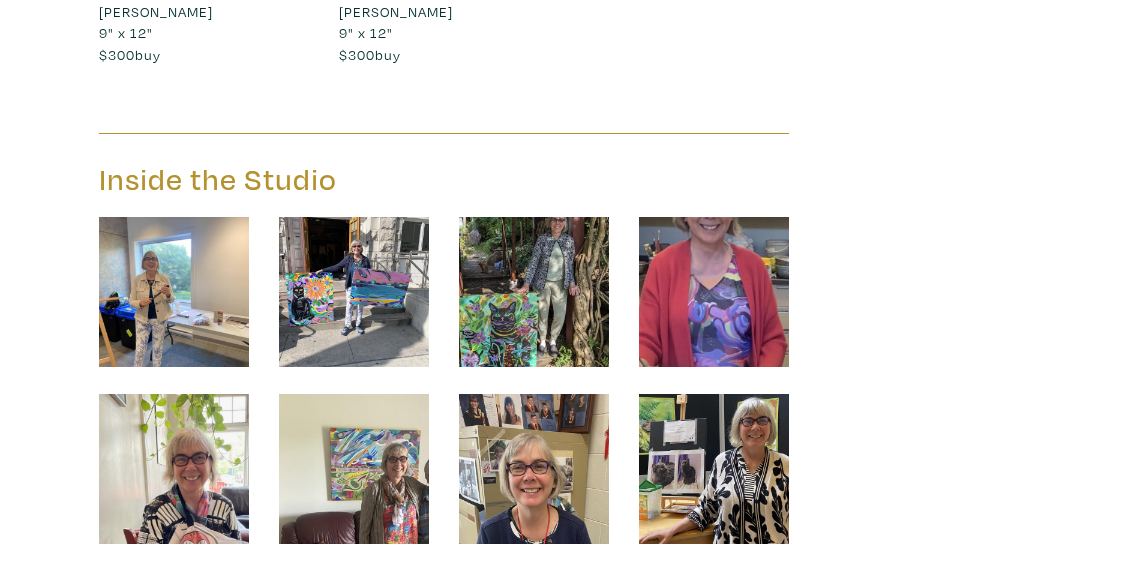 click at bounding box center [174, 292] 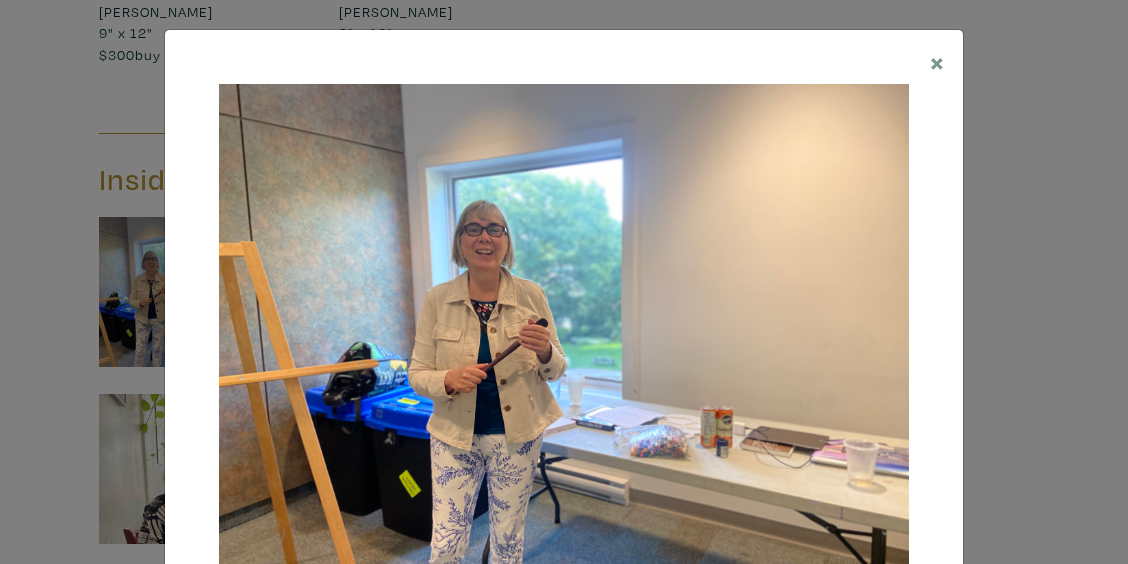 scroll, scrollTop: 0, scrollLeft: 0, axis: both 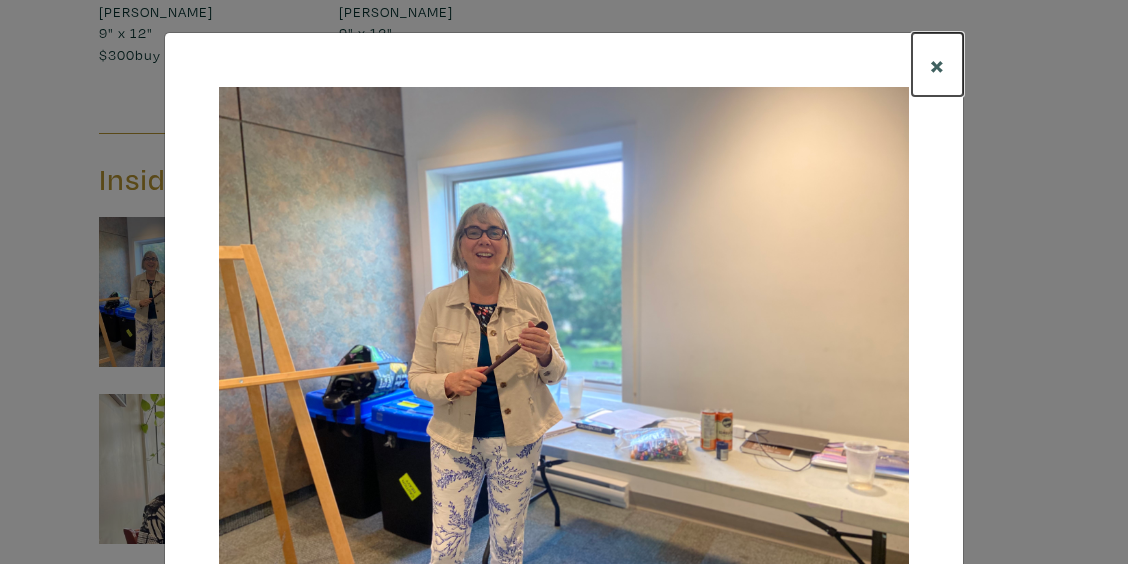 click on "×" at bounding box center [937, 64] 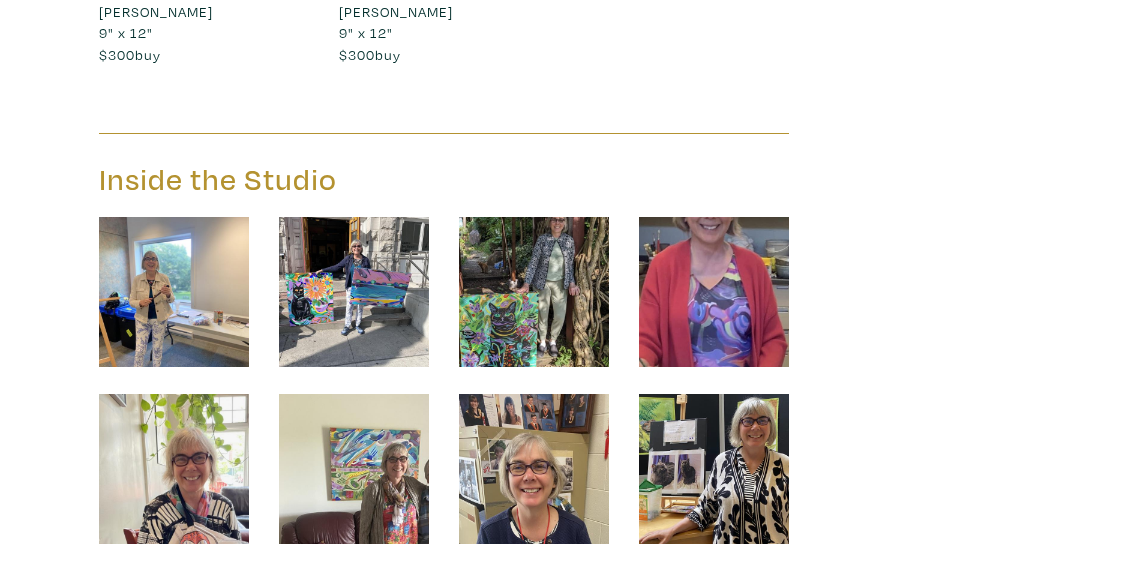 click at bounding box center (354, 292) 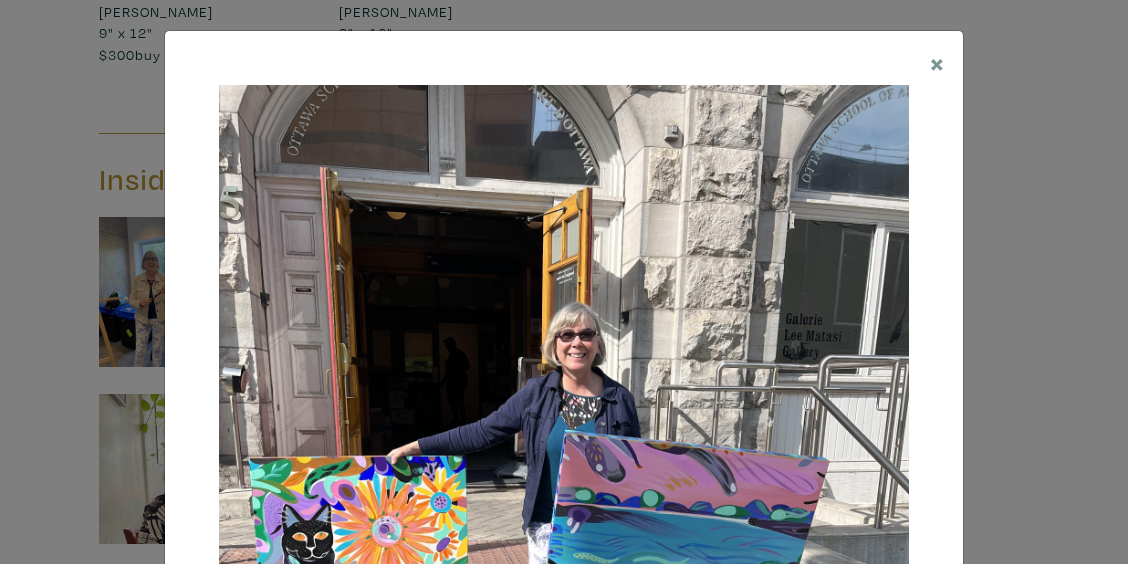 scroll, scrollTop: 0, scrollLeft: 0, axis: both 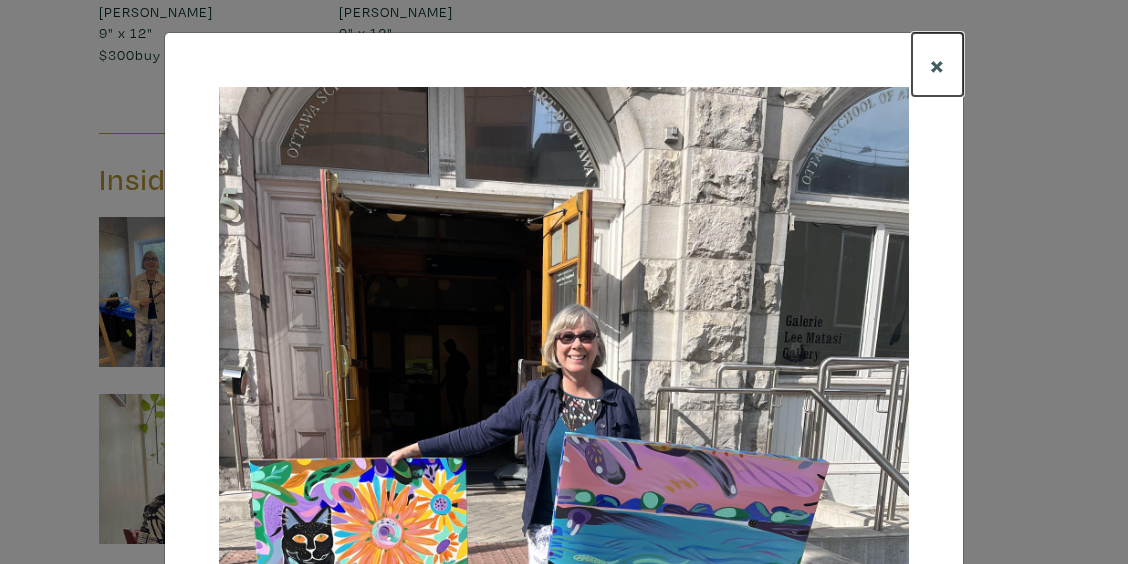click on "×" at bounding box center (937, 64) 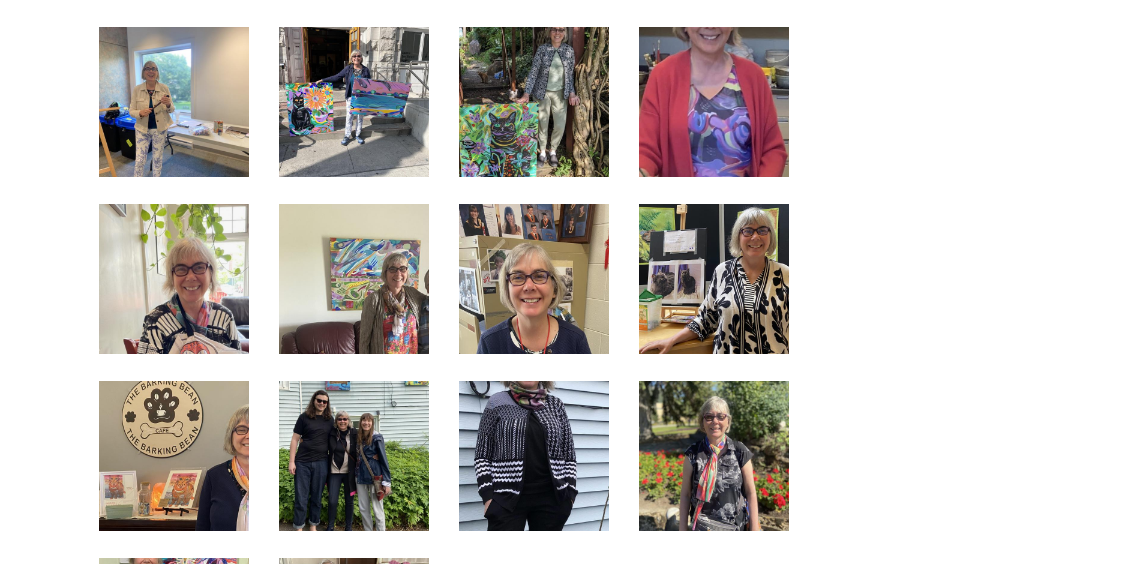 scroll, scrollTop: 3564, scrollLeft: 0, axis: vertical 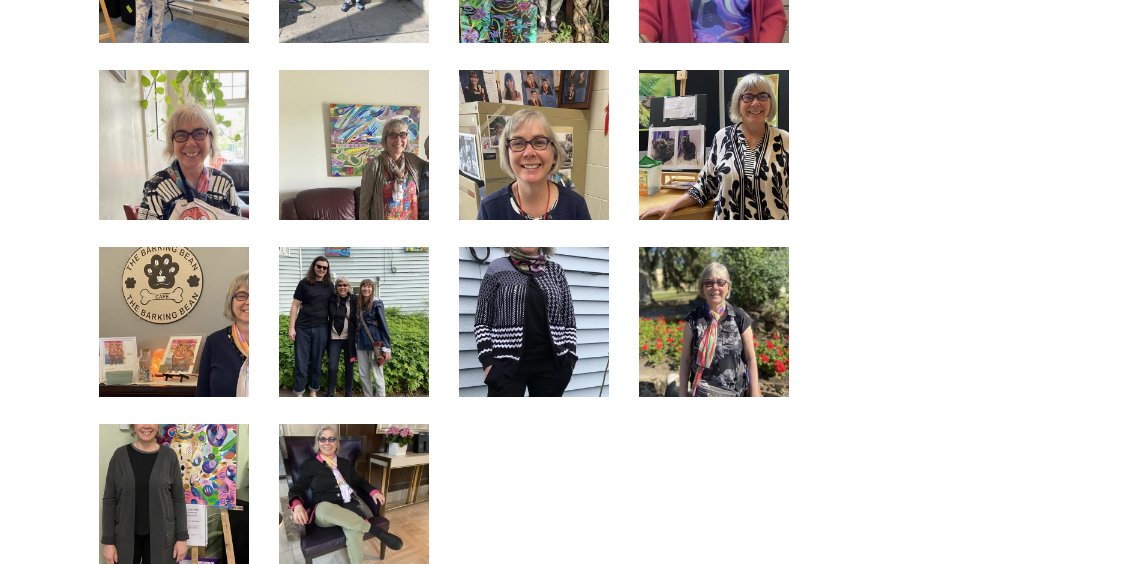 click at bounding box center (714, 145) 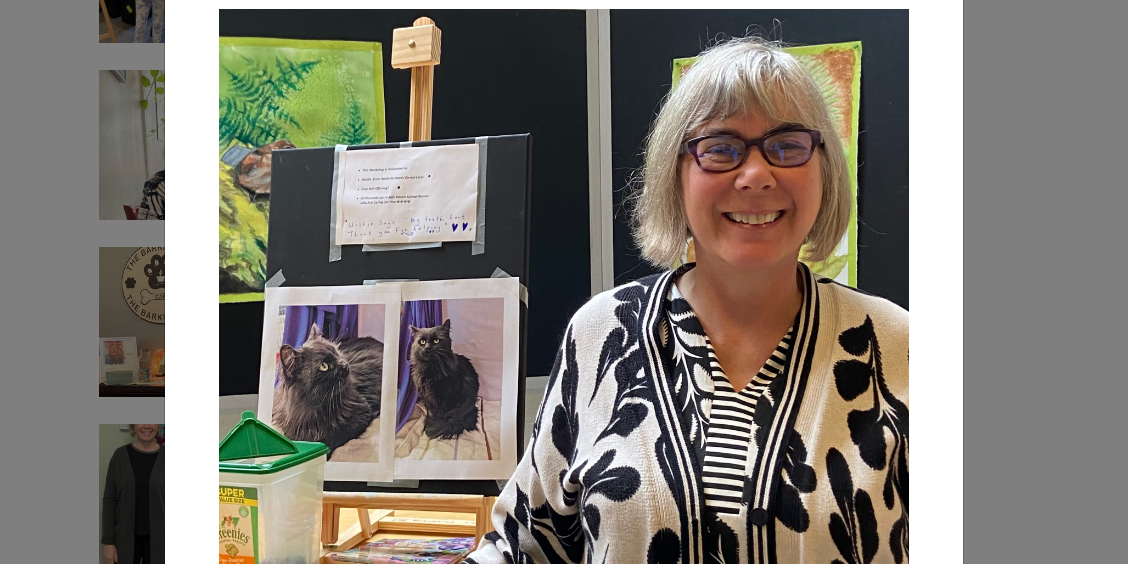 scroll, scrollTop: 0, scrollLeft: 0, axis: both 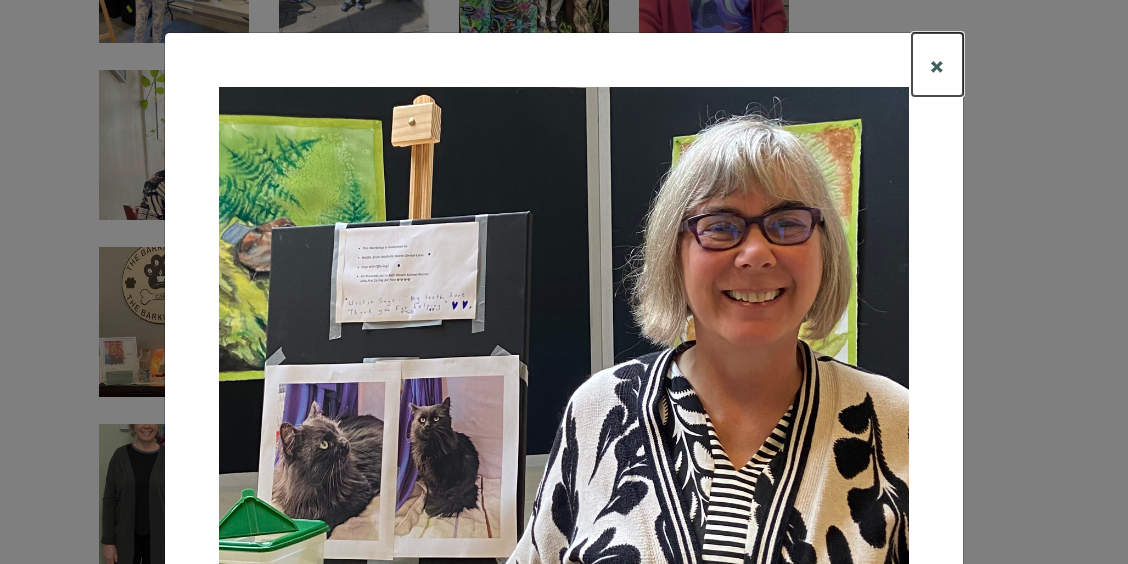 click on "×" at bounding box center (937, 64) 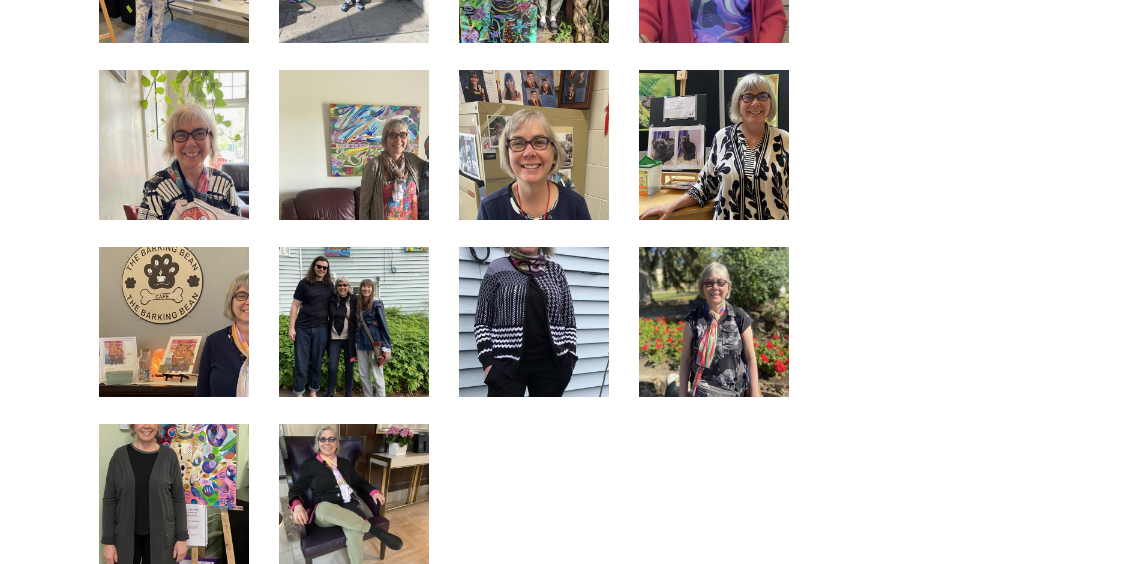 click at bounding box center [534, 322] 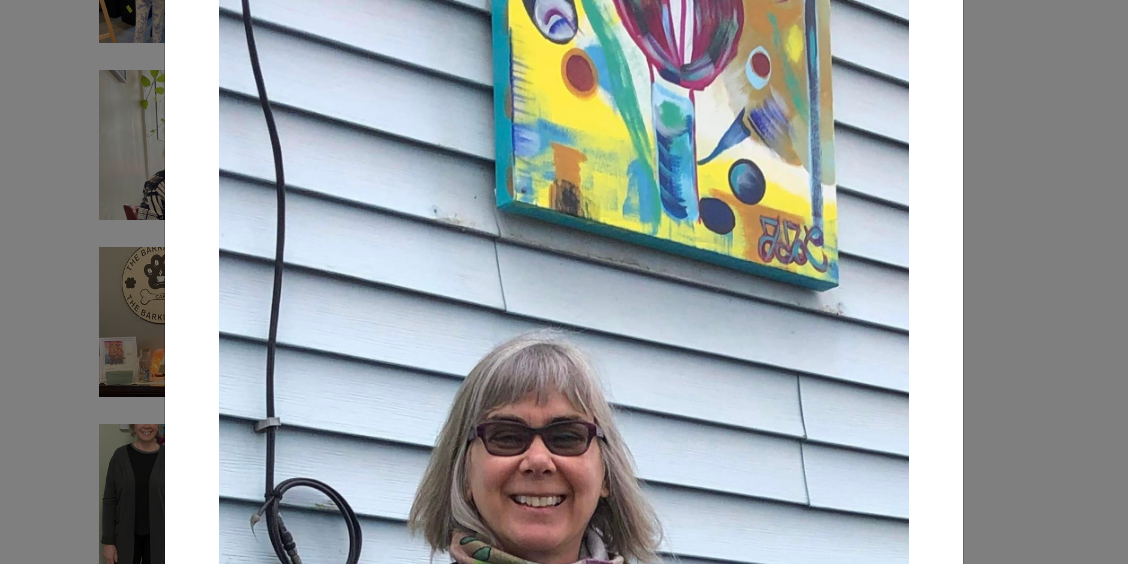 scroll, scrollTop: 0, scrollLeft: 0, axis: both 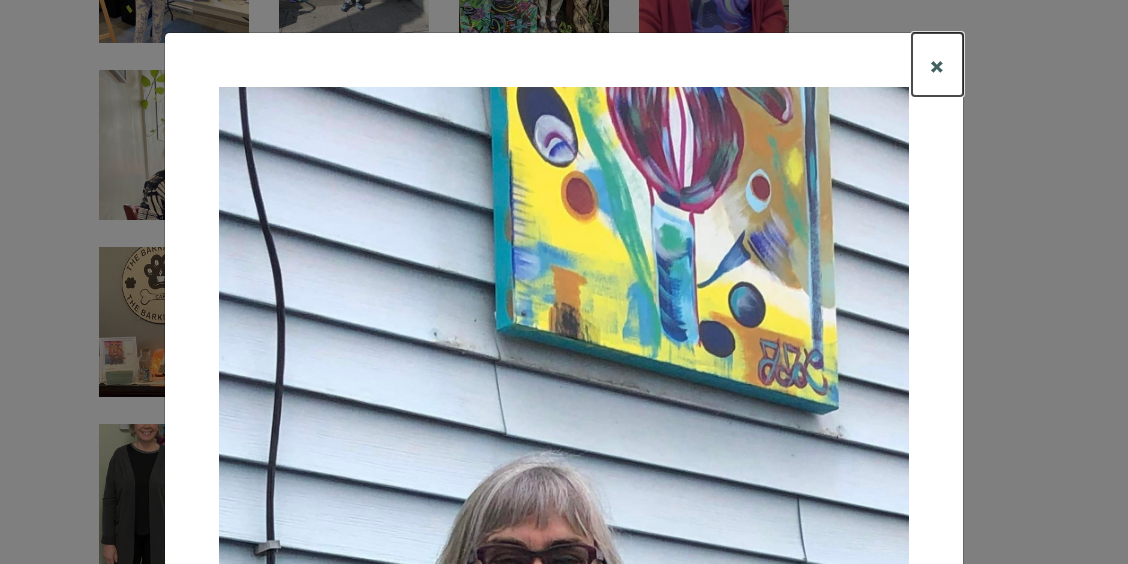 click on "×" at bounding box center [937, 64] 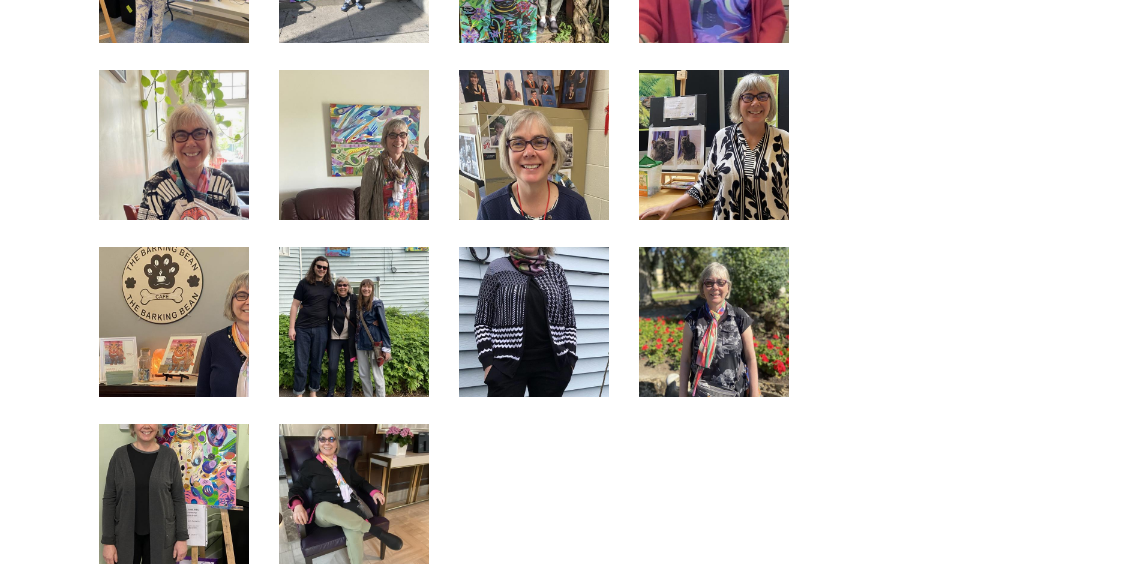 click at bounding box center [714, 322] 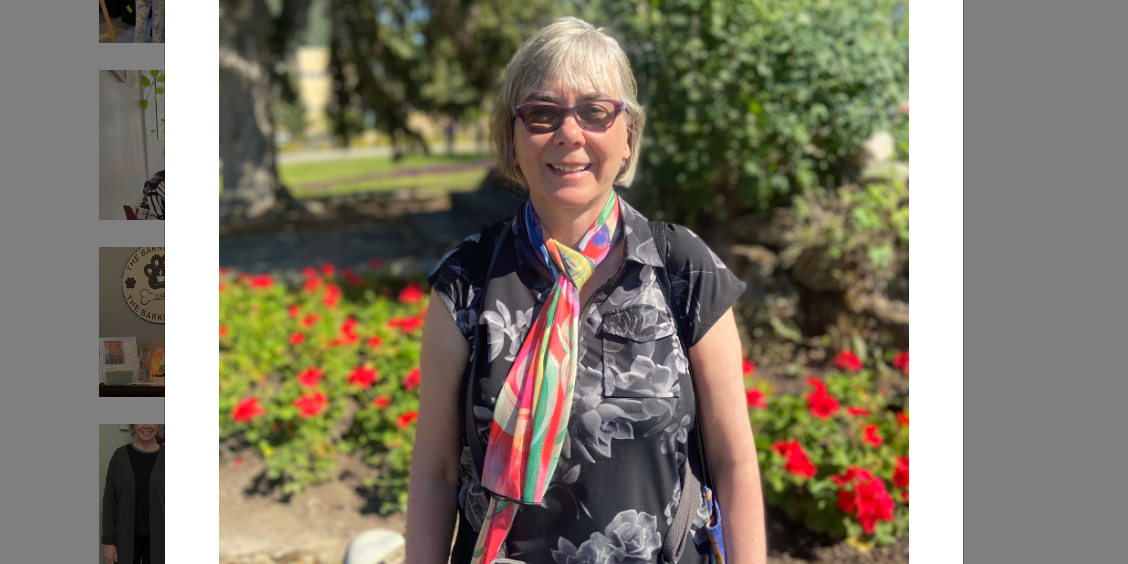 scroll, scrollTop: 0, scrollLeft: 0, axis: both 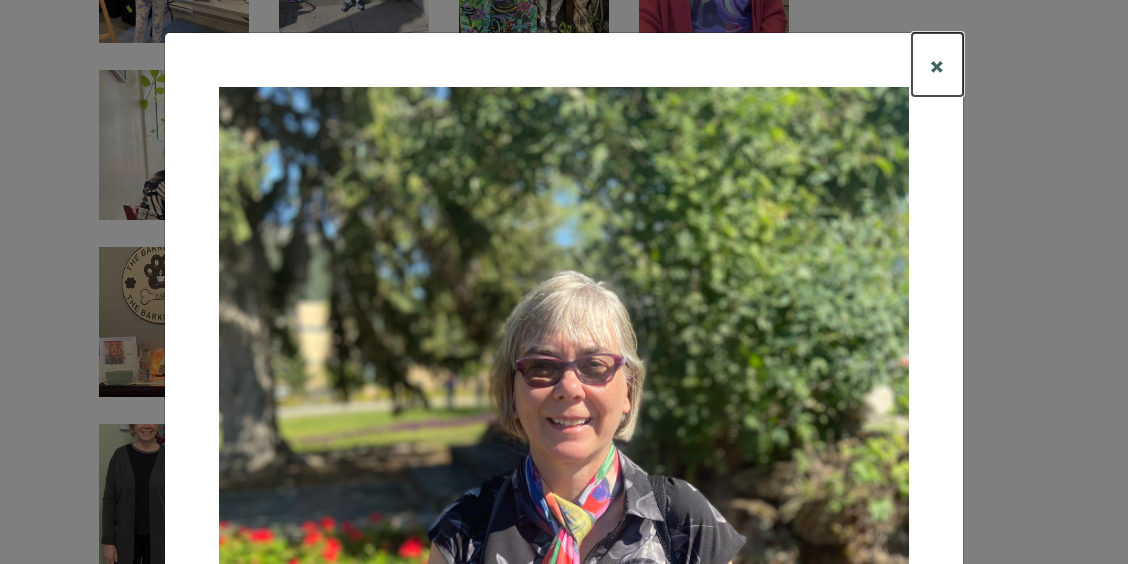 click on "×" at bounding box center (937, 64) 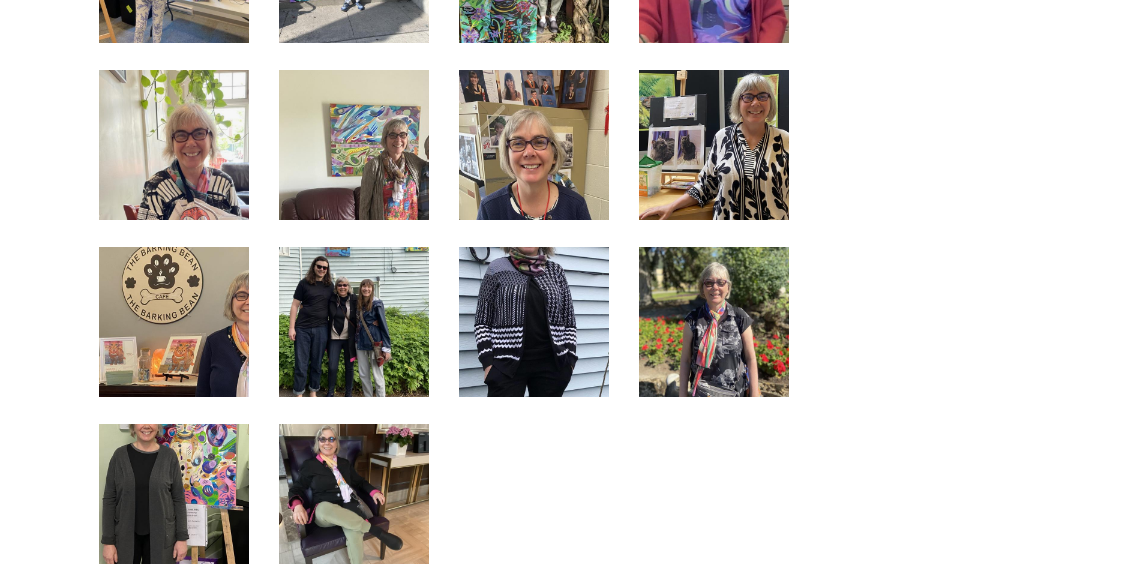 click at bounding box center (354, 499) 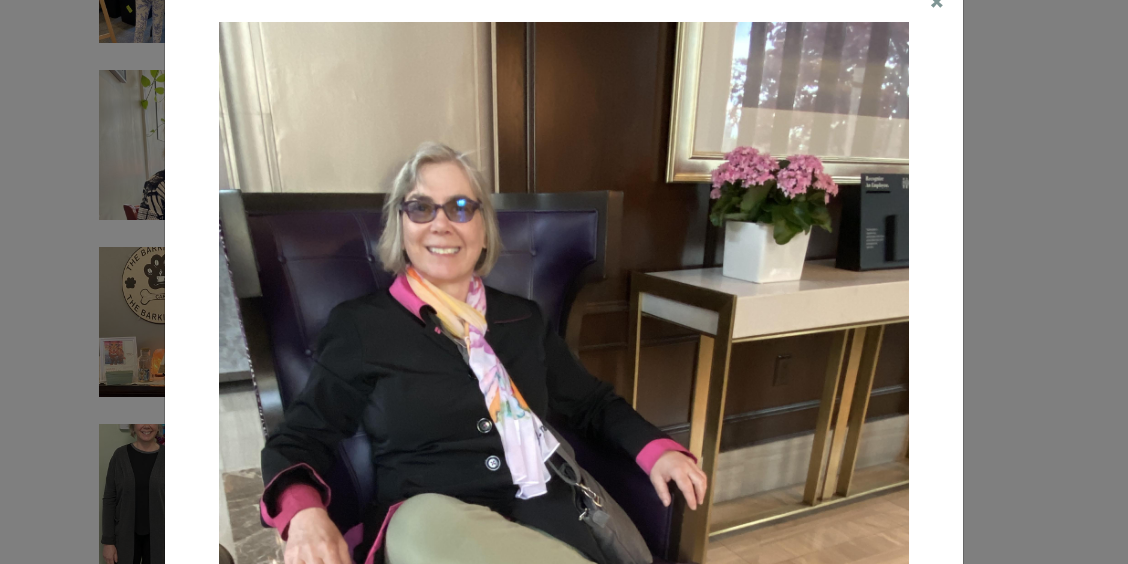 scroll, scrollTop: 0, scrollLeft: 0, axis: both 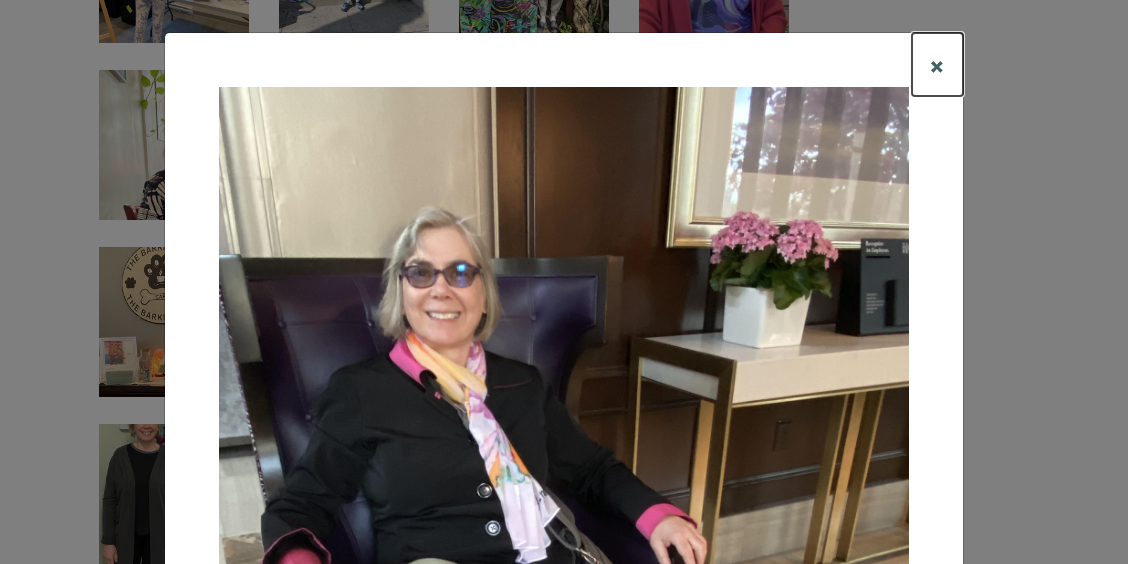 click on "×" at bounding box center [937, 64] 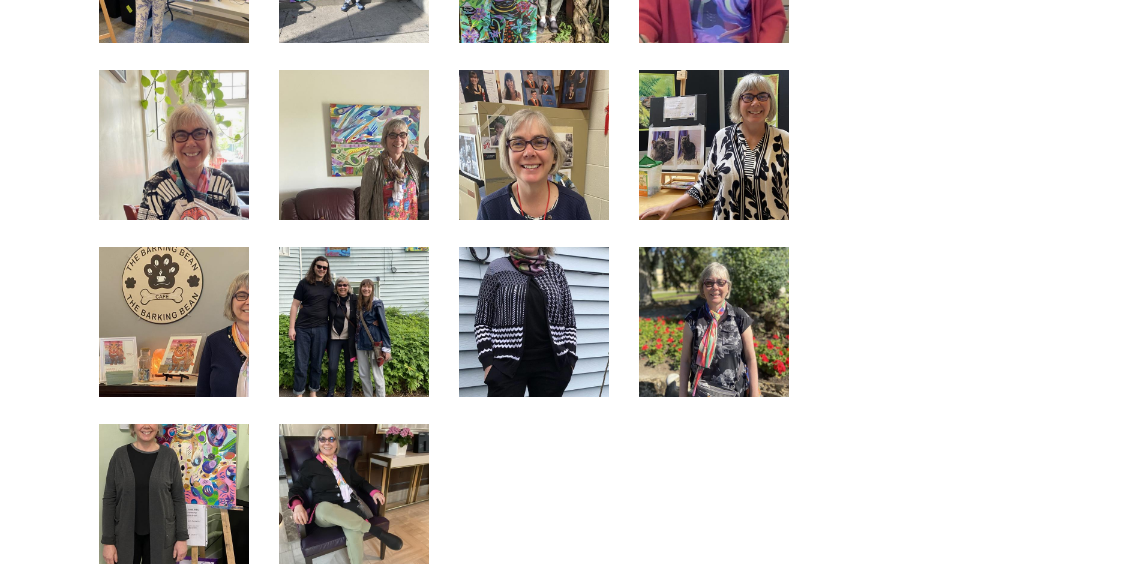 click at bounding box center (174, 499) 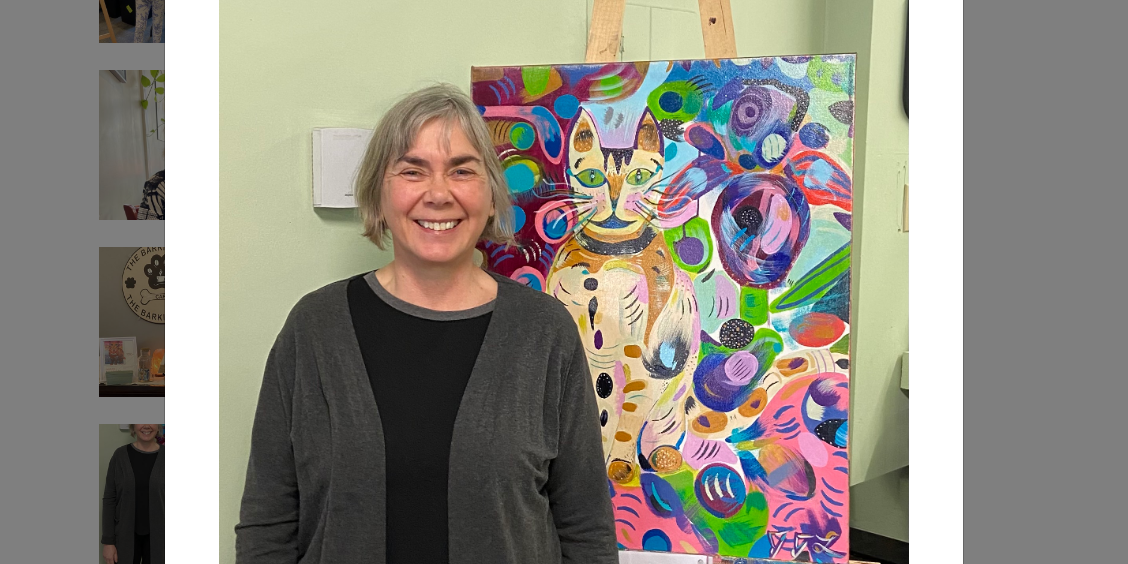 scroll, scrollTop: 0, scrollLeft: 0, axis: both 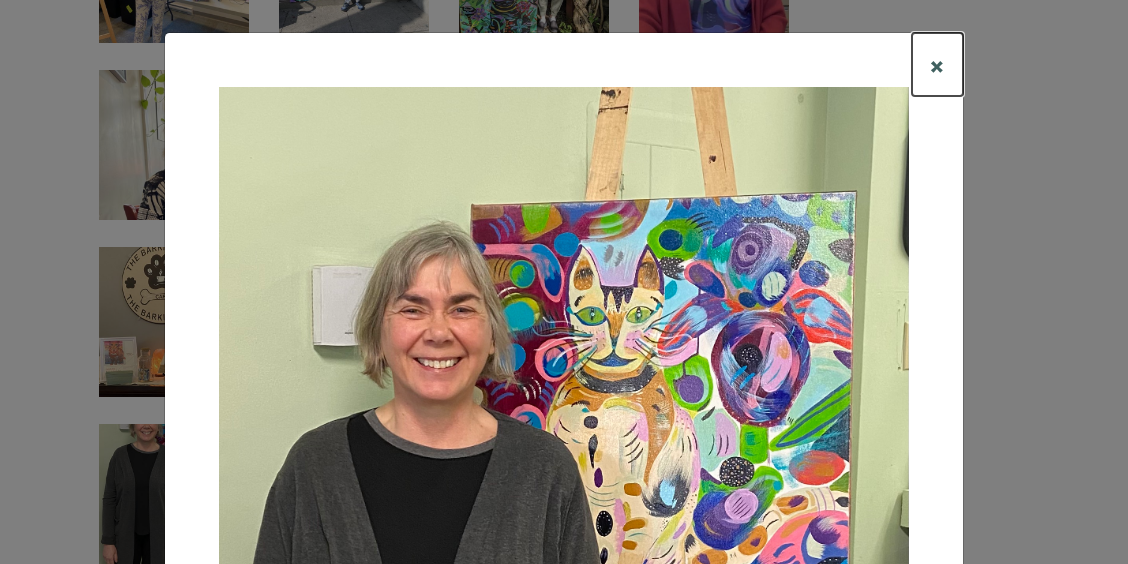 click on "×" at bounding box center [937, 64] 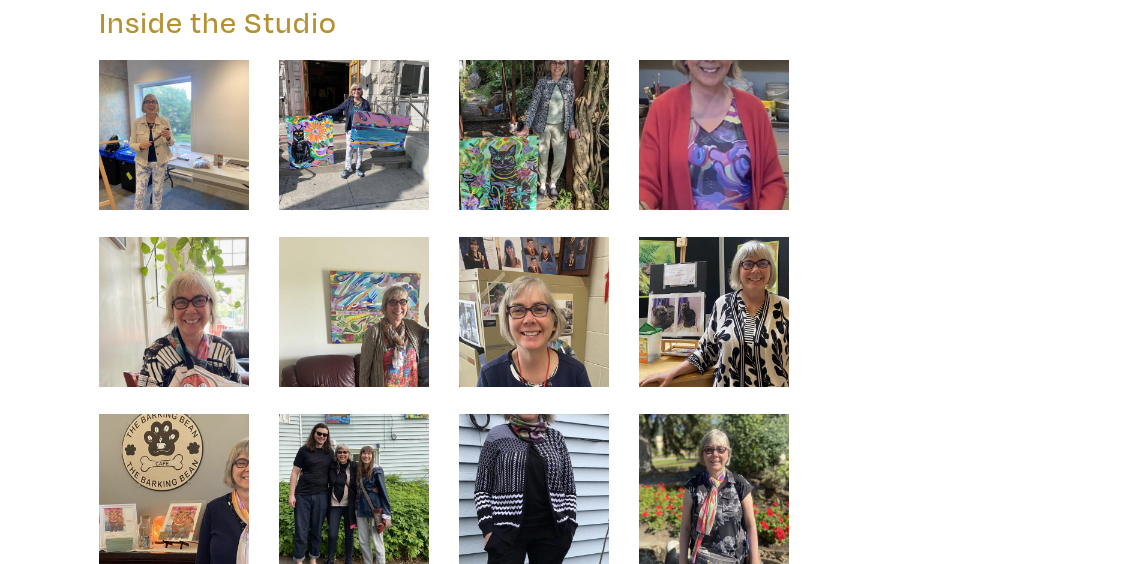 scroll, scrollTop: 3348, scrollLeft: 0, axis: vertical 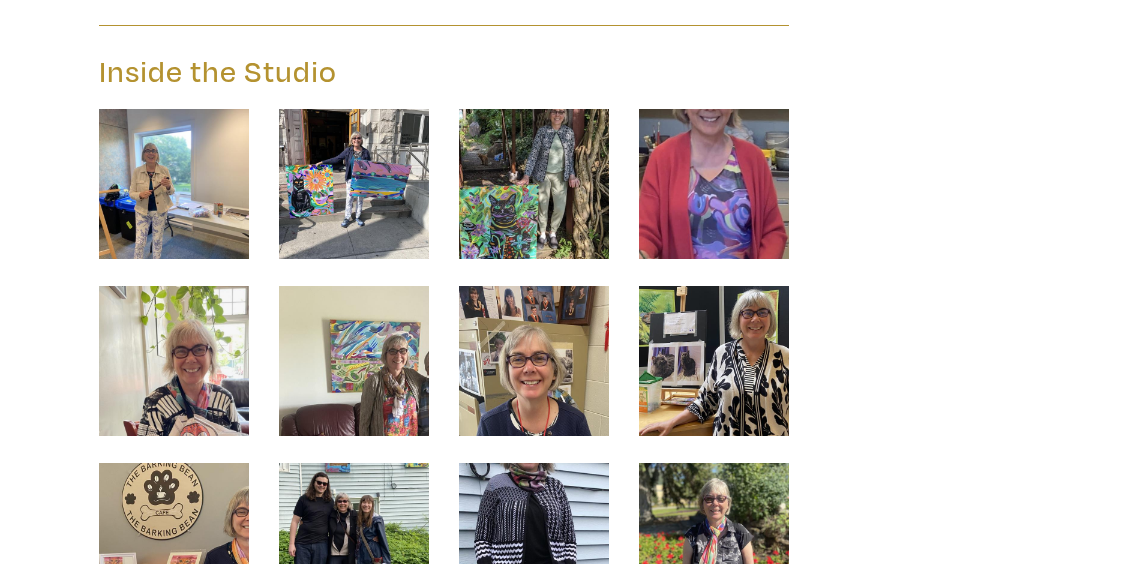 click at bounding box center (354, 361) 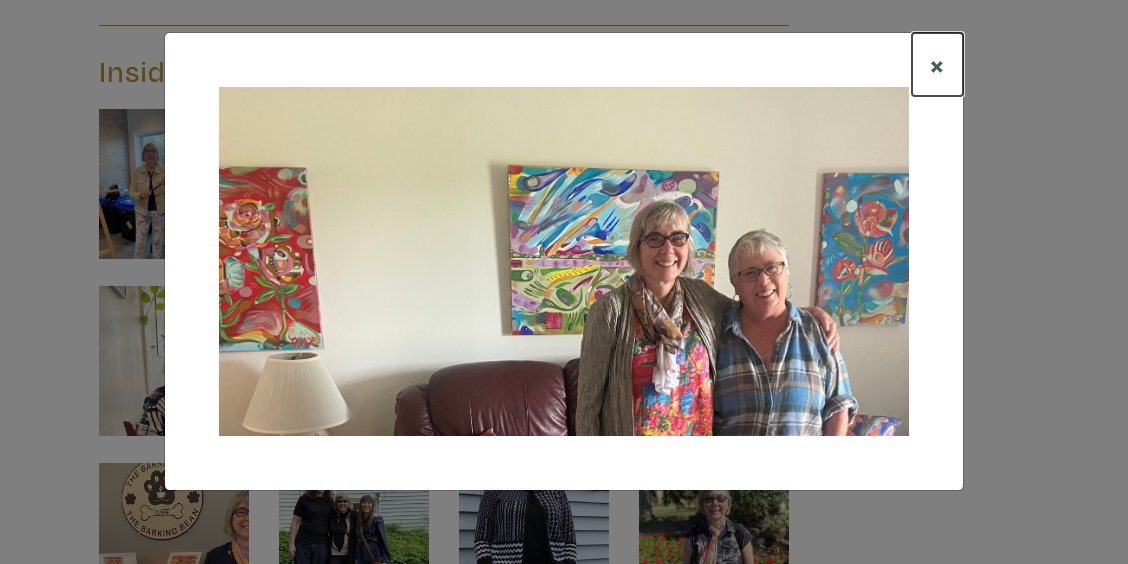 click on "×" at bounding box center [937, 64] 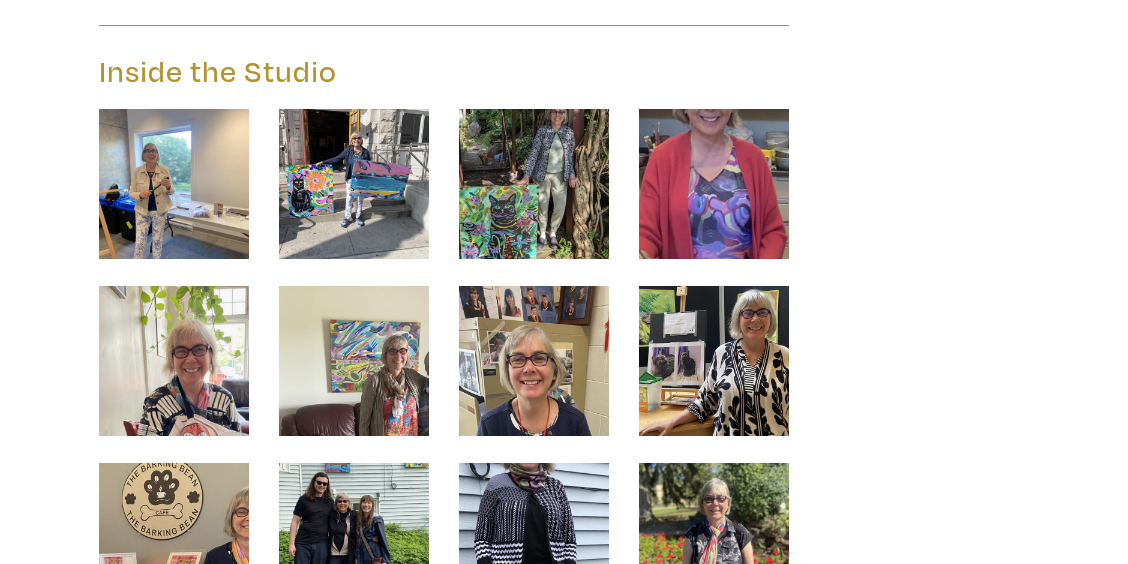 click at bounding box center (174, 361) 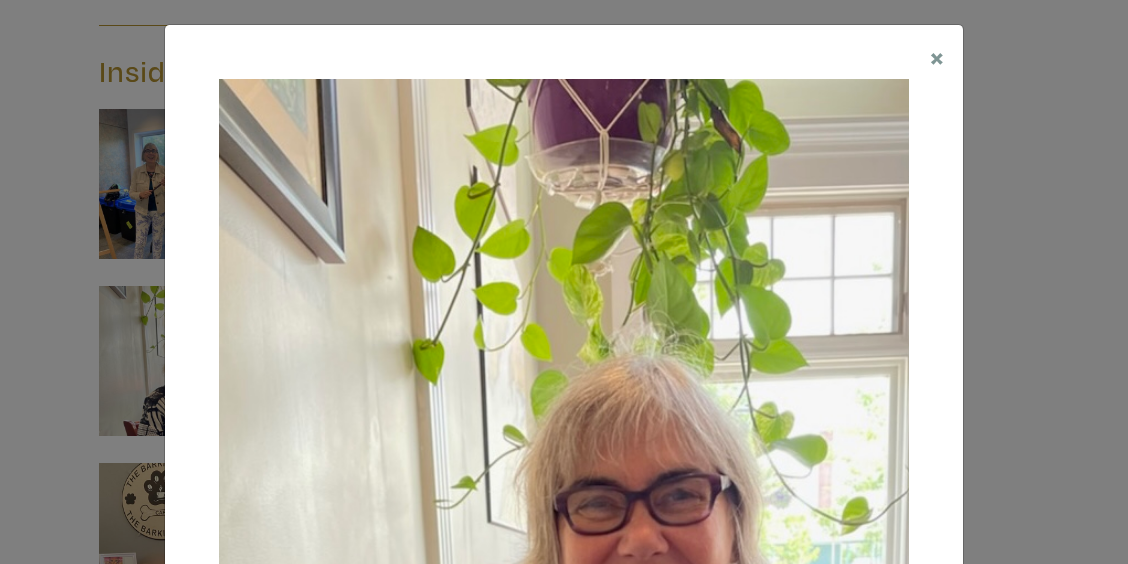 scroll, scrollTop: 0, scrollLeft: 0, axis: both 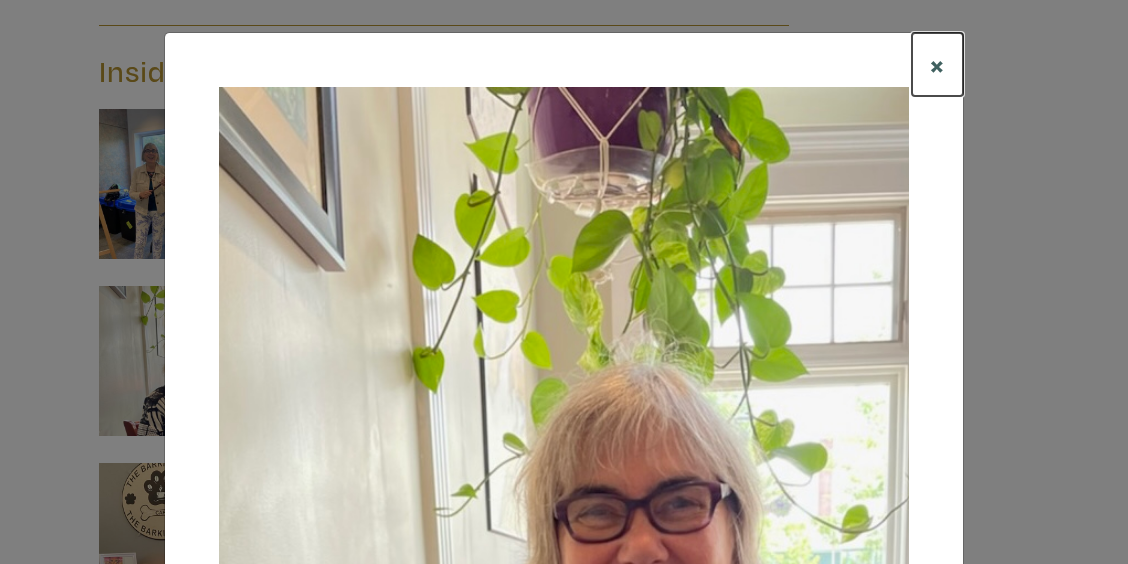click on "×" at bounding box center [937, 64] 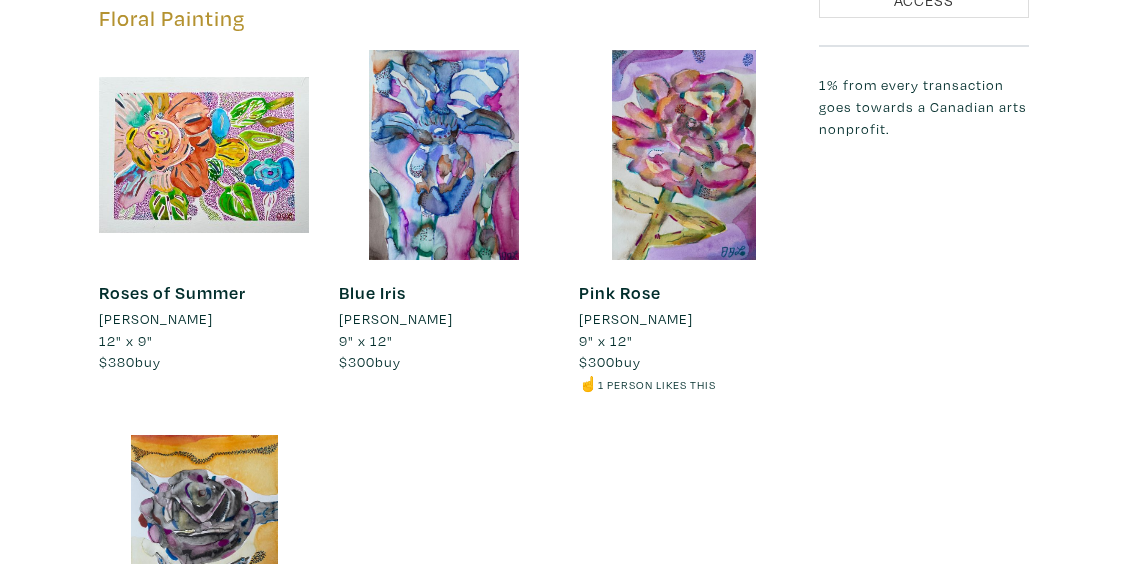 scroll, scrollTop: 1944, scrollLeft: 0, axis: vertical 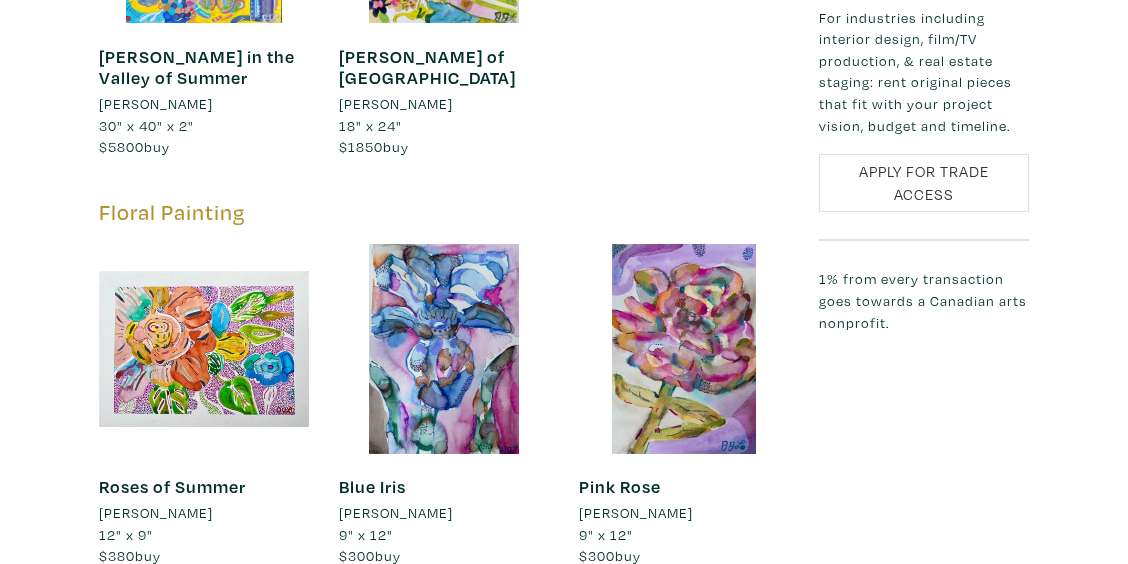 click at bounding box center (684, 349) 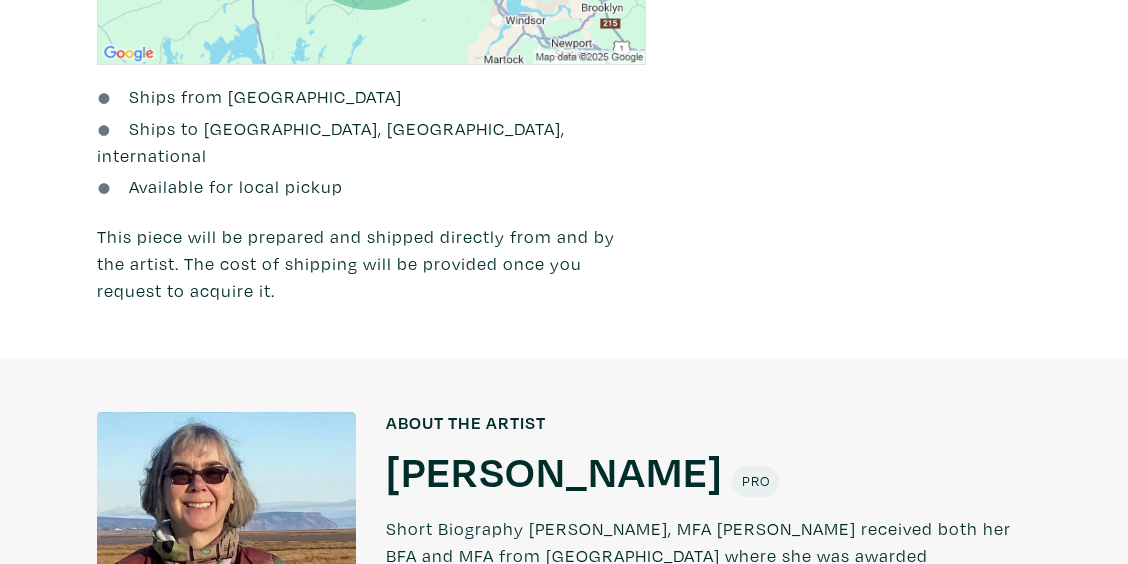 scroll, scrollTop: 432, scrollLeft: 0, axis: vertical 